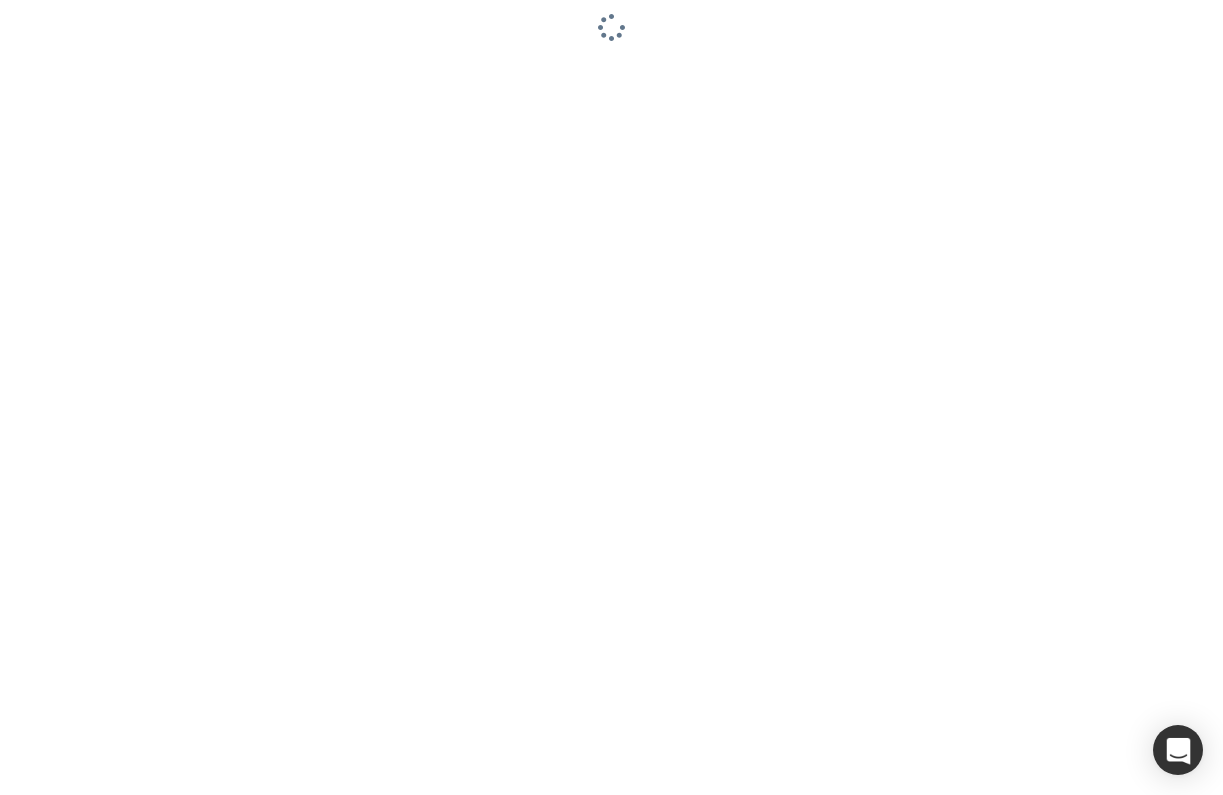 scroll, scrollTop: 0, scrollLeft: 0, axis: both 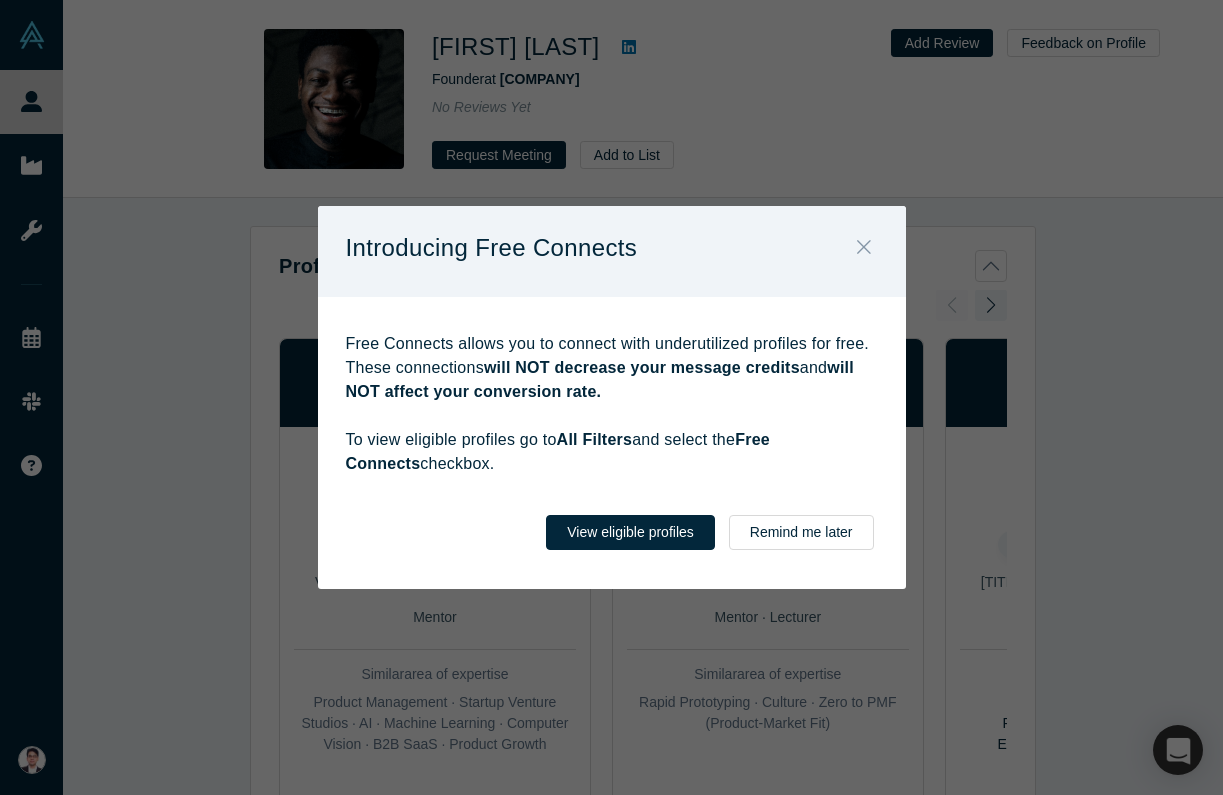 click 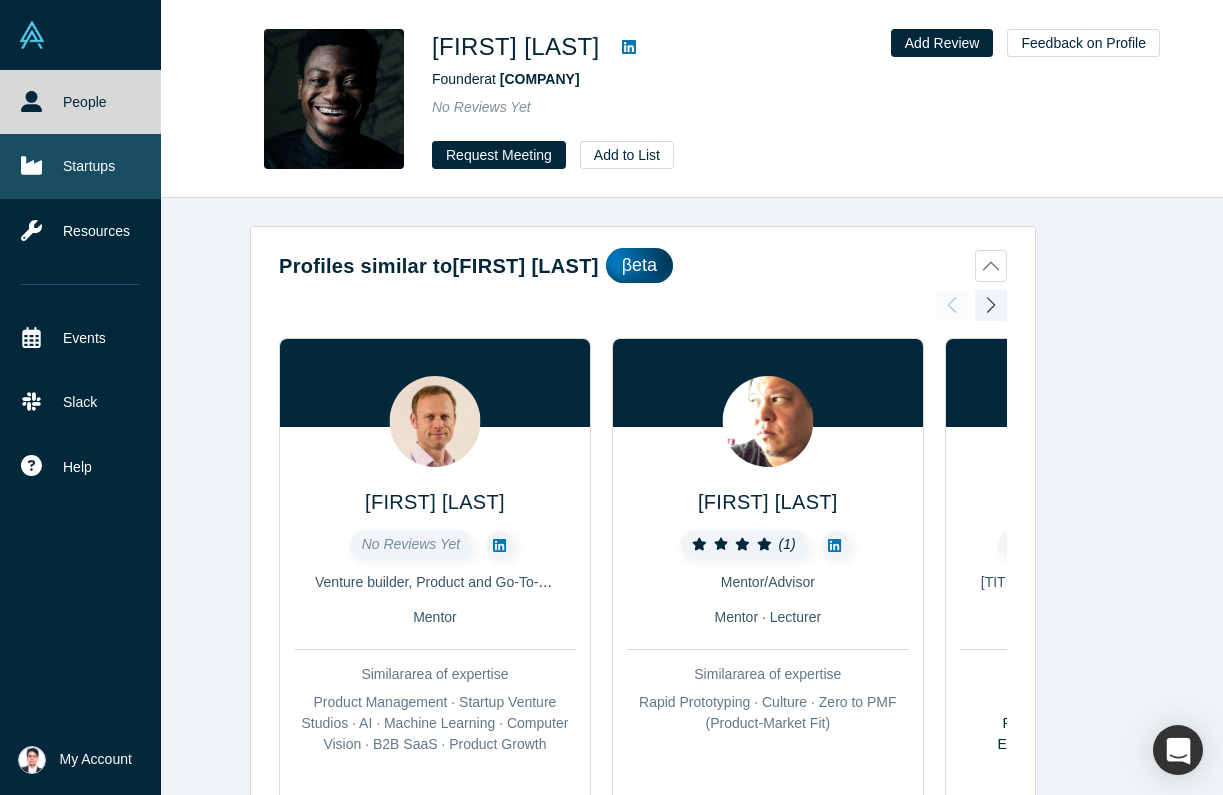 click on "Startups" at bounding box center [80, 166] 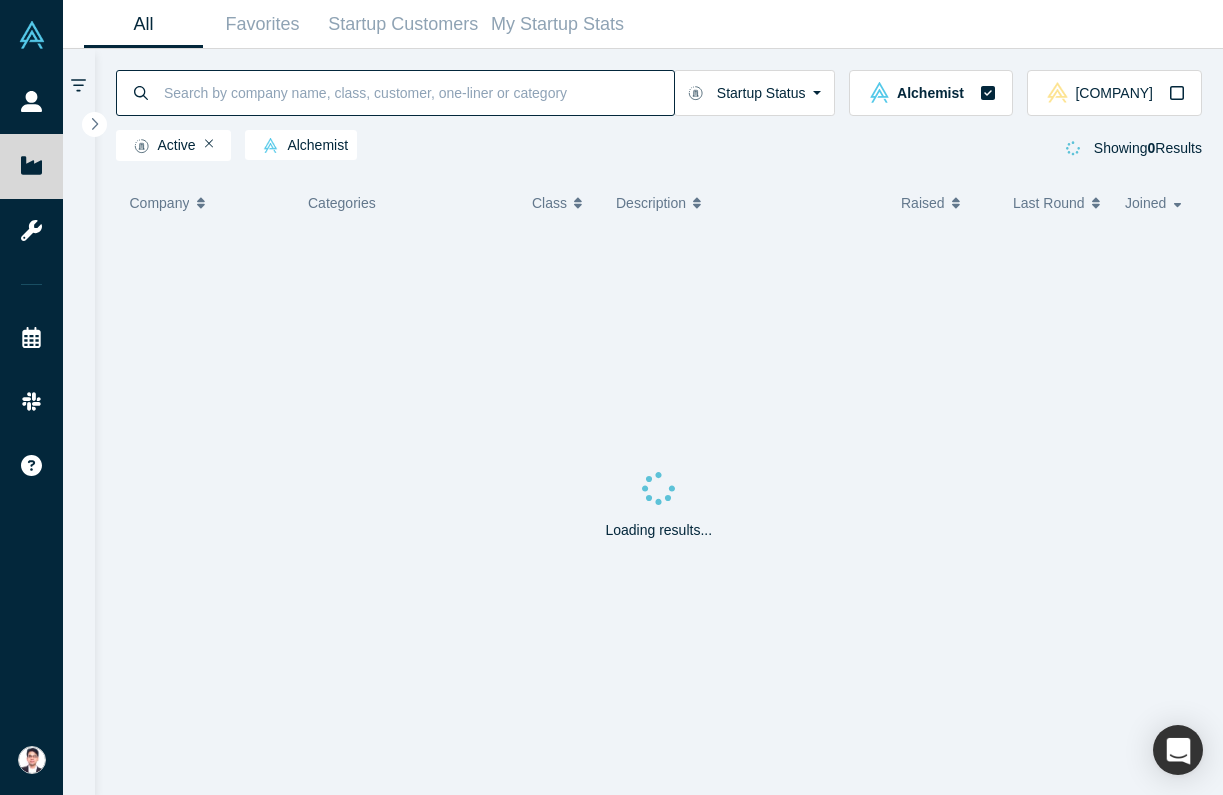 click at bounding box center (418, 92) 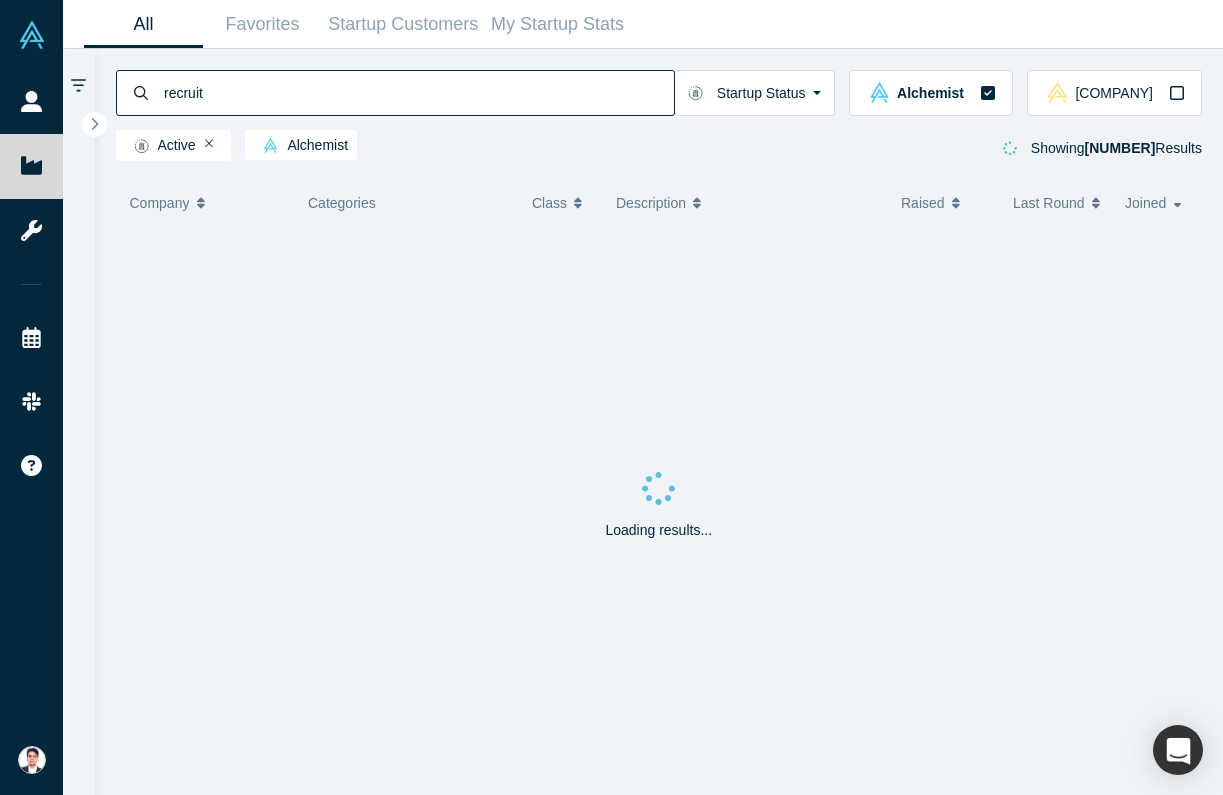 type on "recruit" 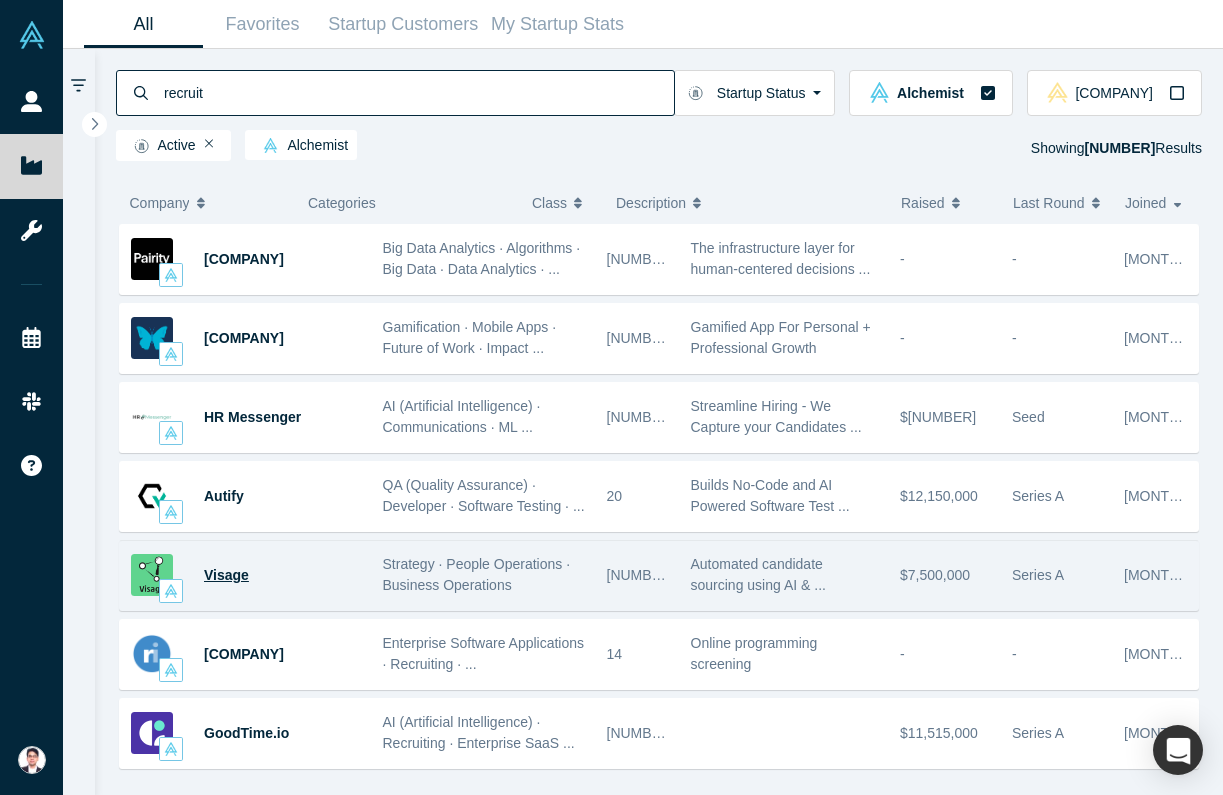 click on "Visage" at bounding box center [226, 575] 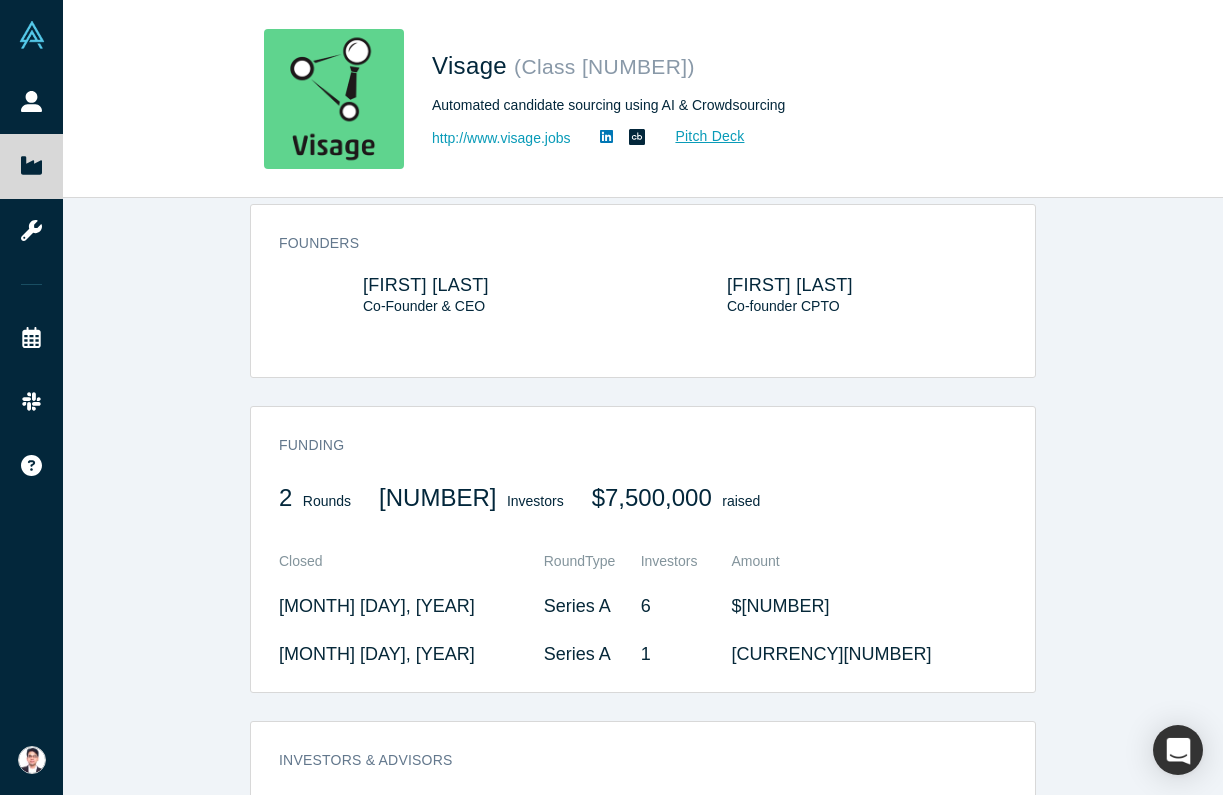 scroll, scrollTop: 1336, scrollLeft: 0, axis: vertical 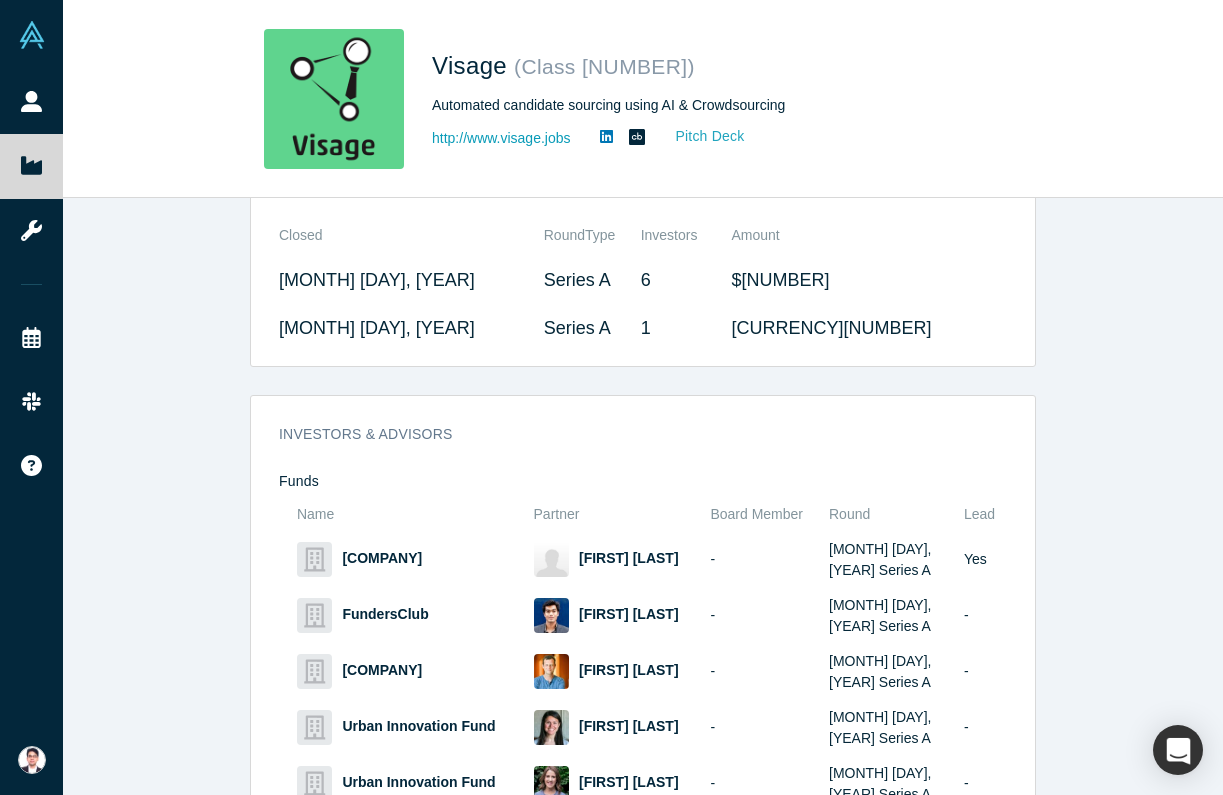 click on "Pitch Deck" at bounding box center [699, 136] 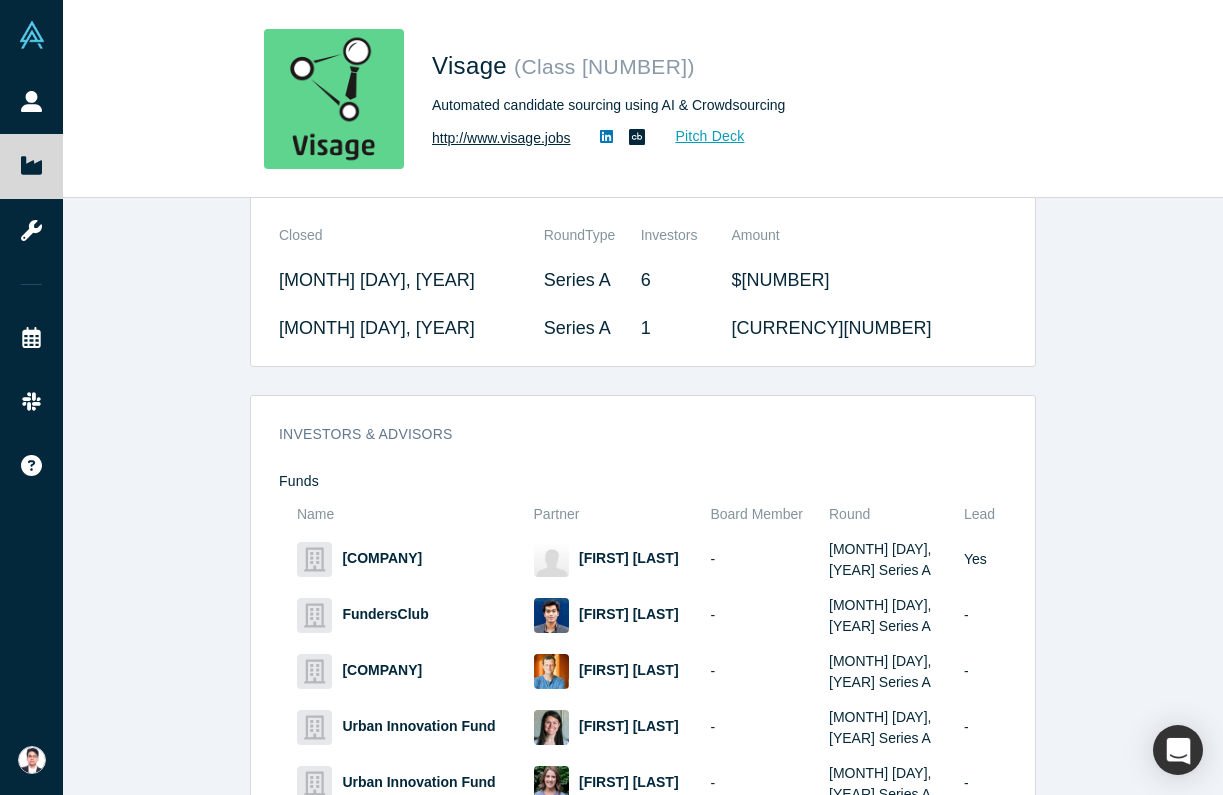 click on "http://www.visage.jobs" at bounding box center (501, 138) 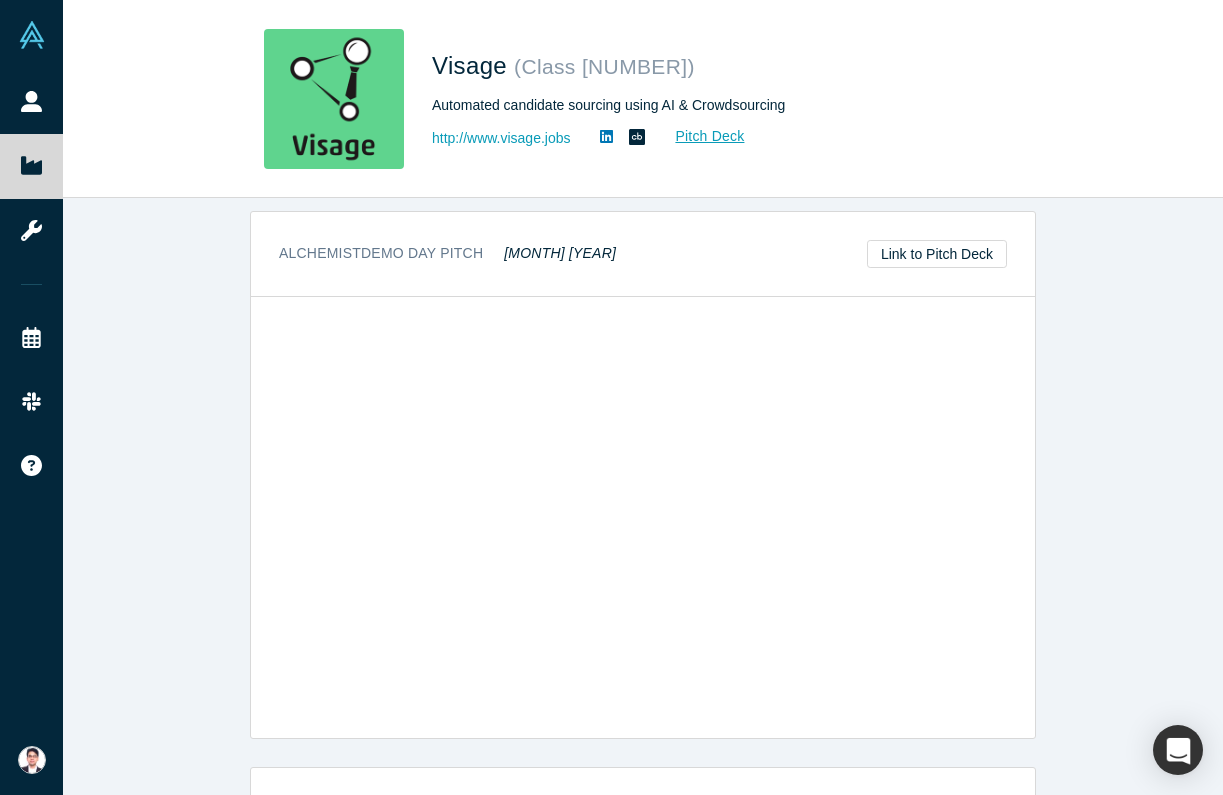 scroll, scrollTop: 2027, scrollLeft: 0, axis: vertical 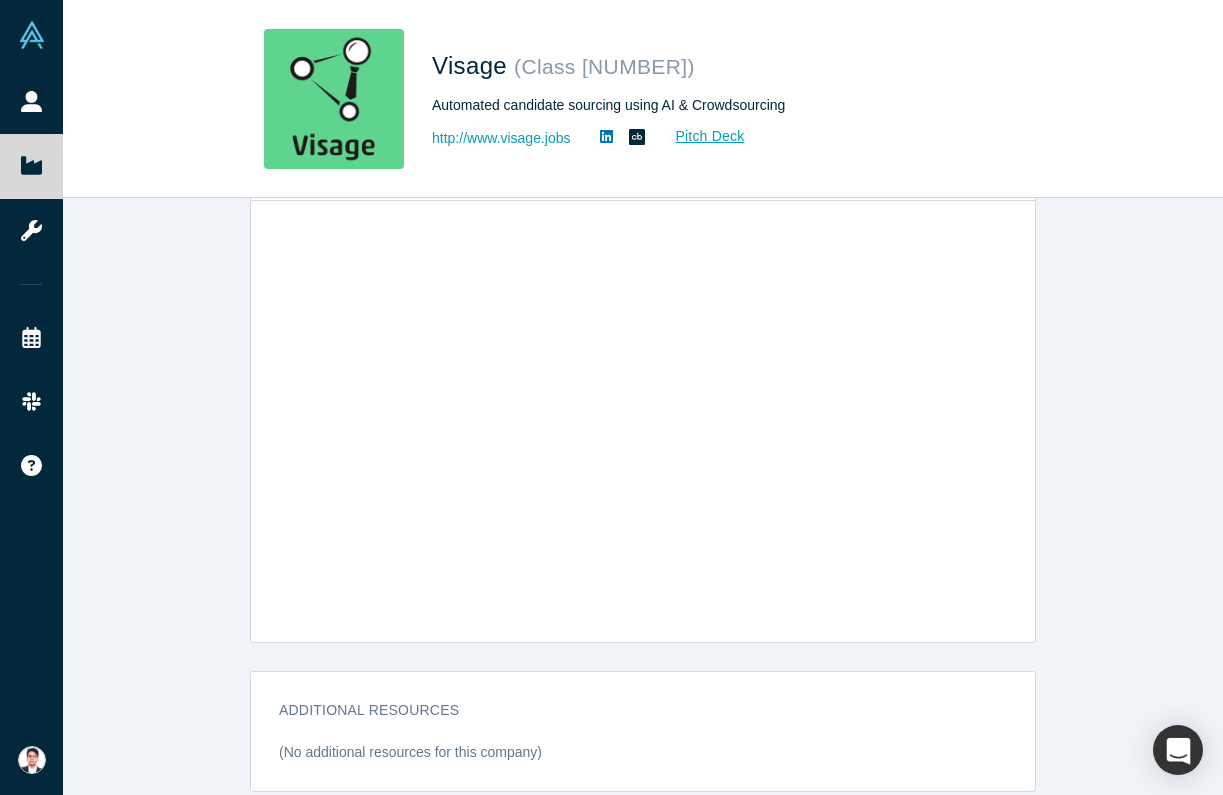 click on "Additional Resources" at bounding box center [629, 710] 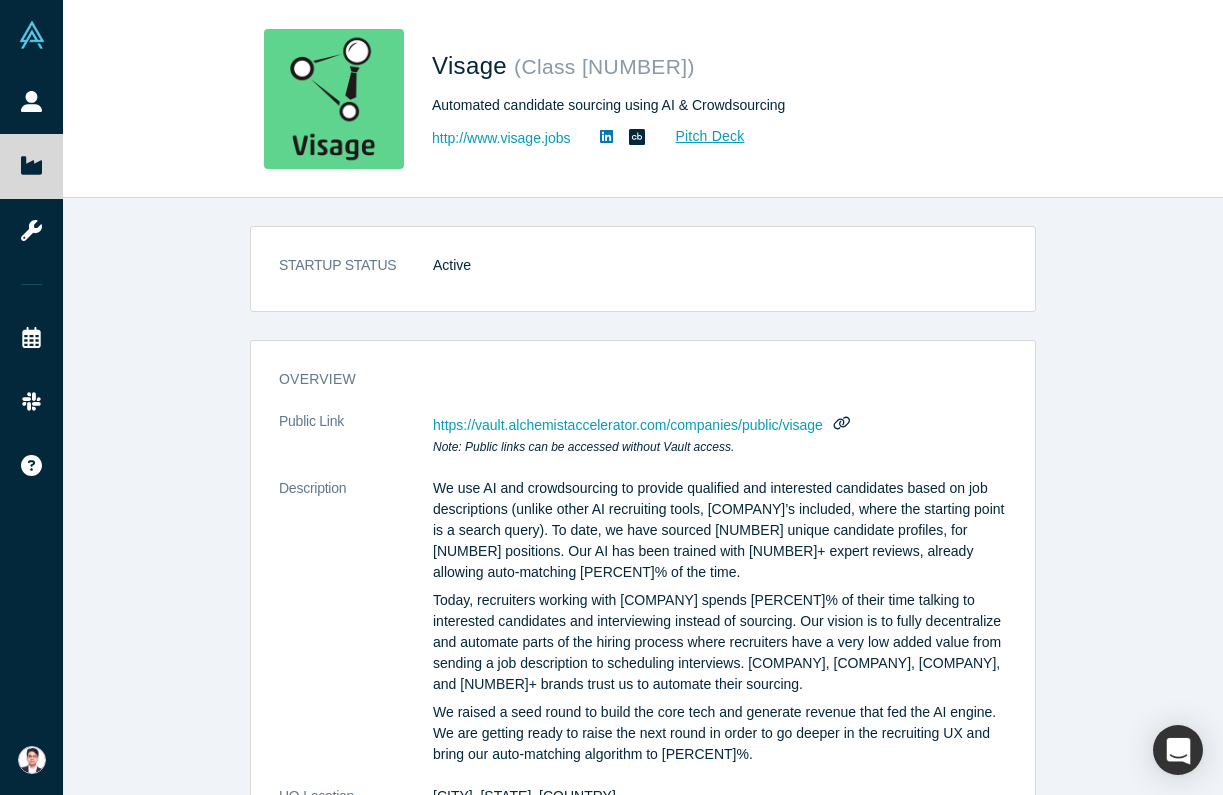 scroll, scrollTop: 0, scrollLeft: 0, axis: both 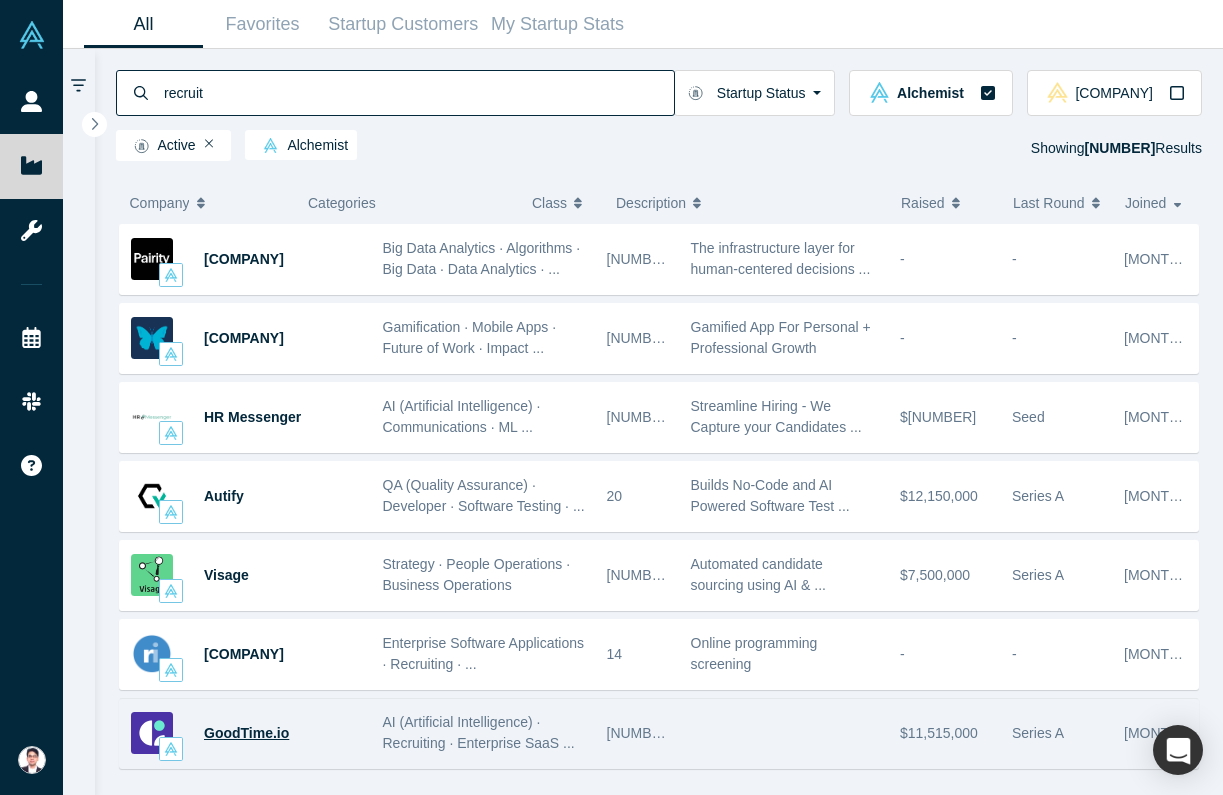 click on "GoodTime.io" at bounding box center (246, 733) 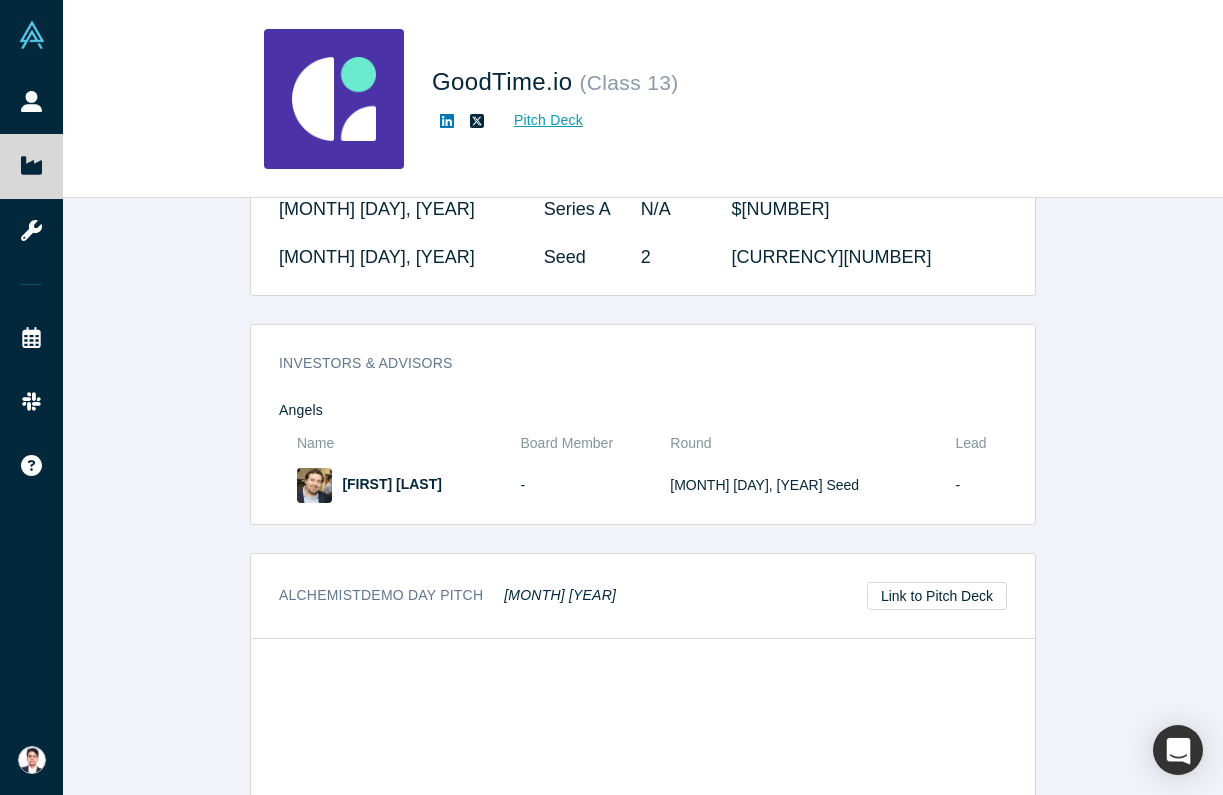 scroll, scrollTop: 1507, scrollLeft: 0, axis: vertical 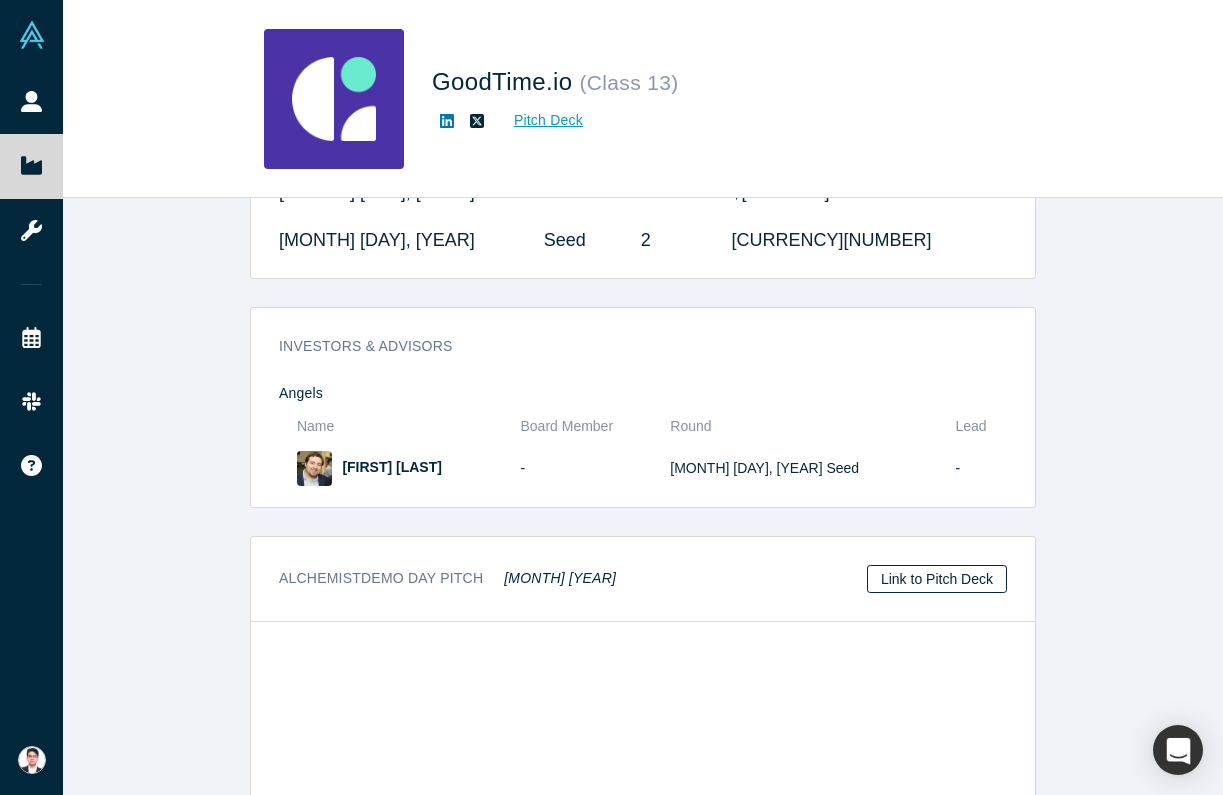 click on "Link to Pitch Deck" at bounding box center [937, 579] 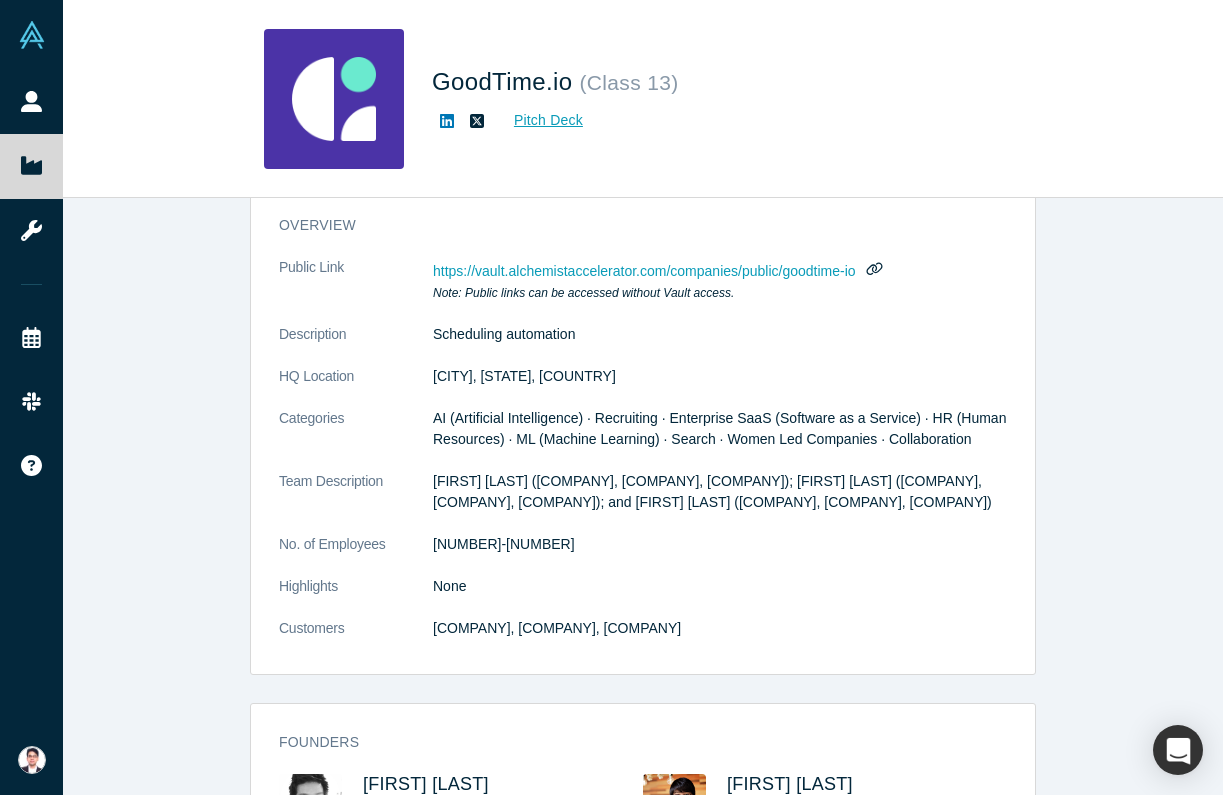 scroll, scrollTop: 128, scrollLeft: 0, axis: vertical 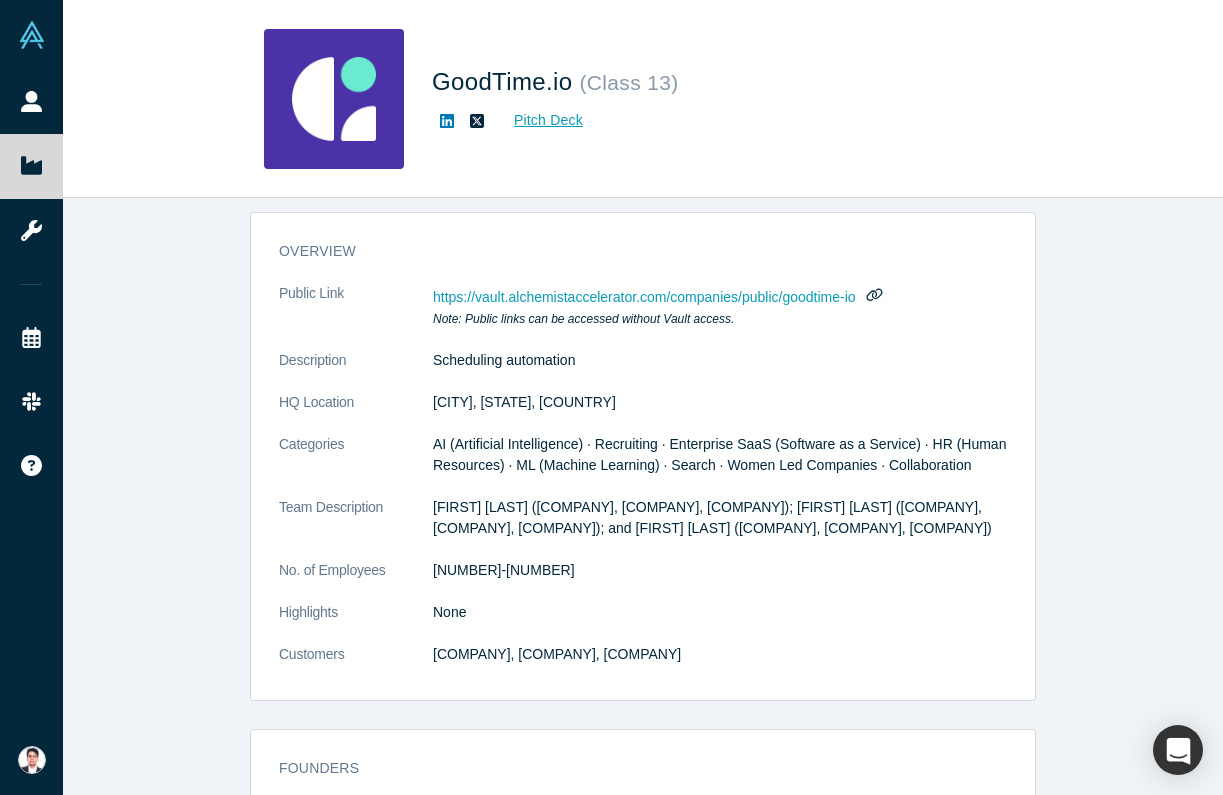 click on "https://vault.alchemistaccelerator.com/companies/public/goodtime-io" at bounding box center [644, 297] 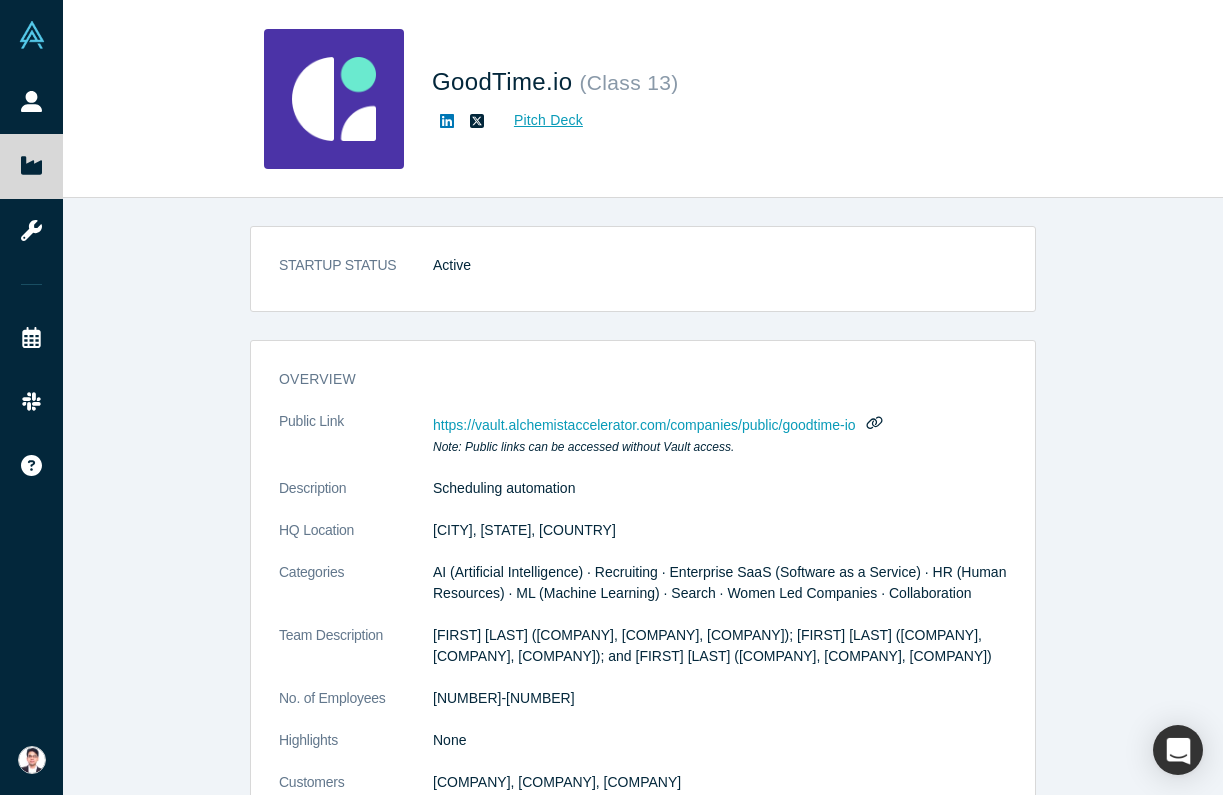 scroll, scrollTop: 0, scrollLeft: 0, axis: both 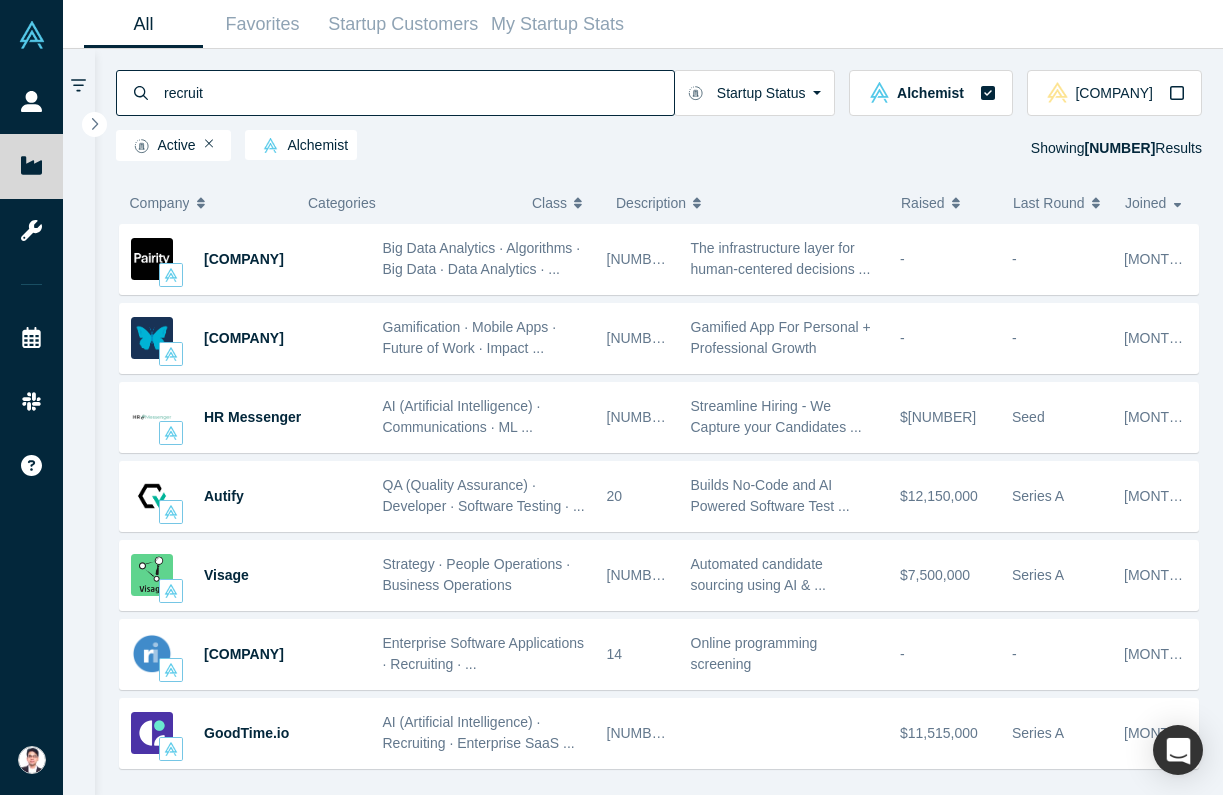 click on "recruit" at bounding box center [418, 92] 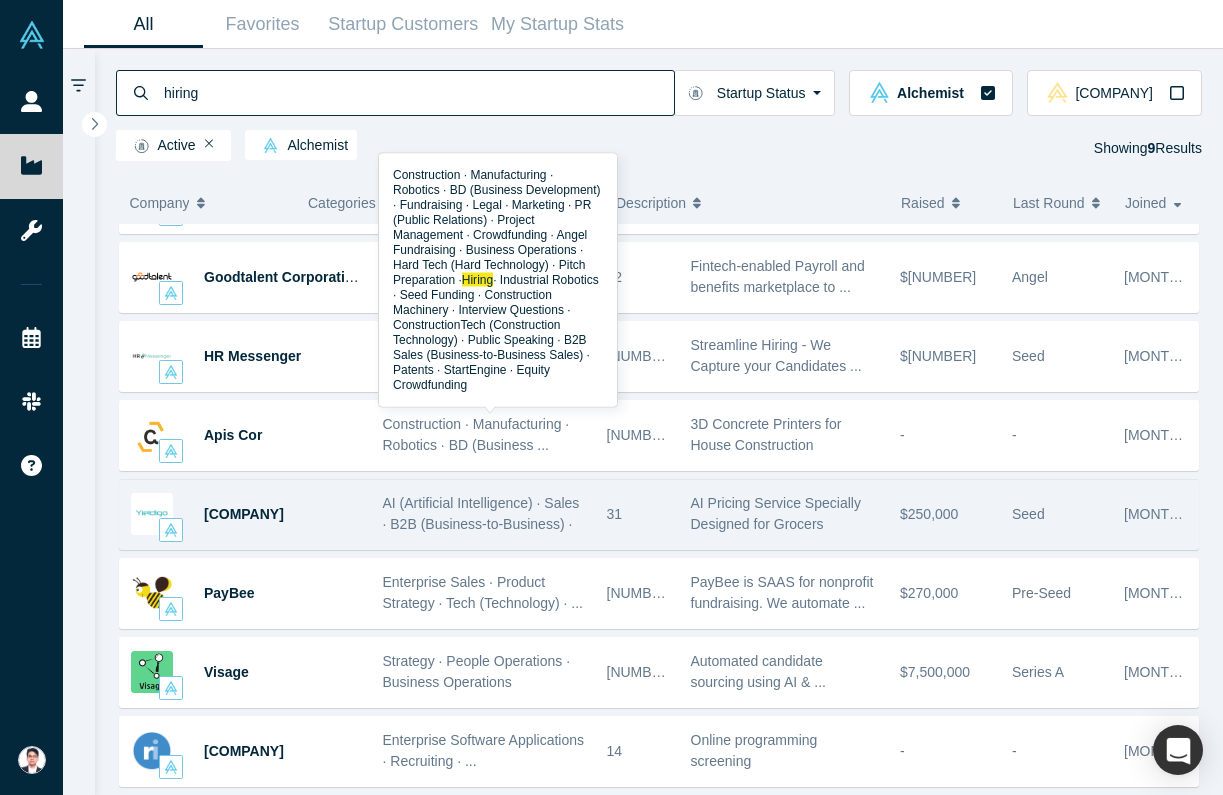 scroll, scrollTop: 140, scrollLeft: 0, axis: vertical 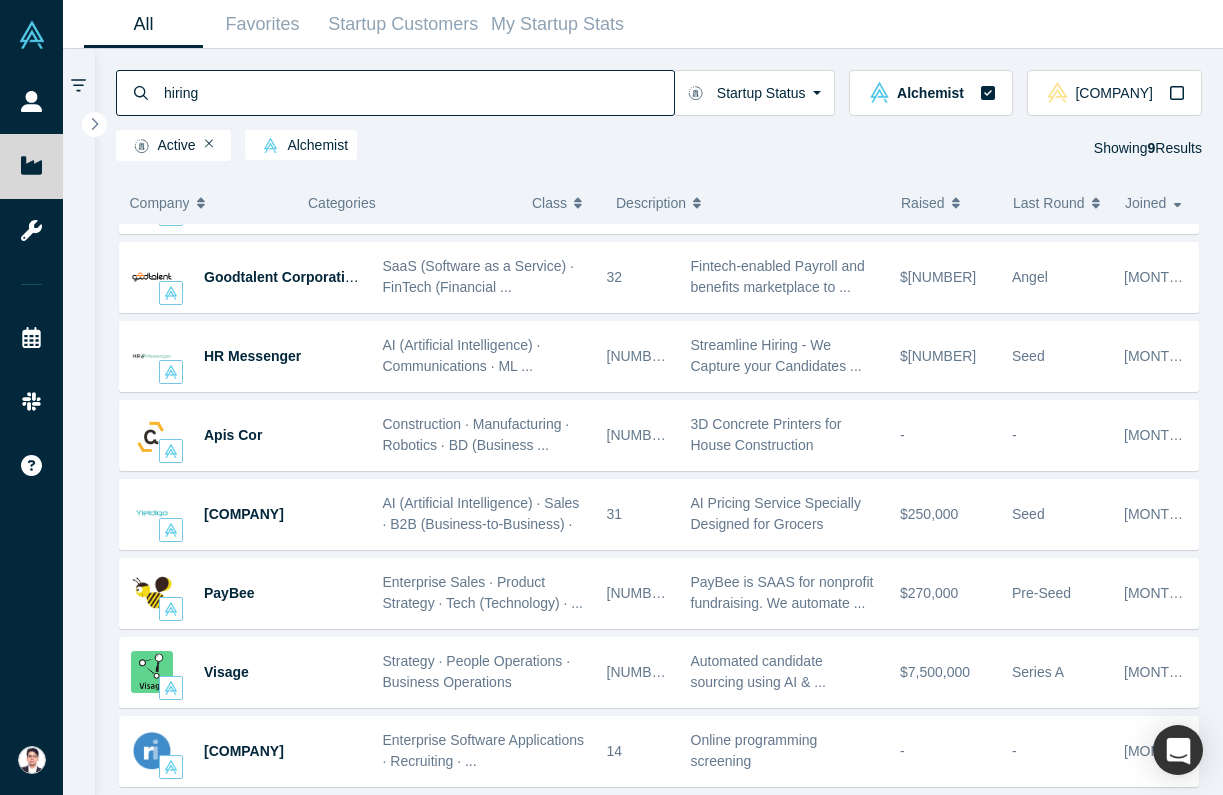 click on "hiring" at bounding box center (418, 92) 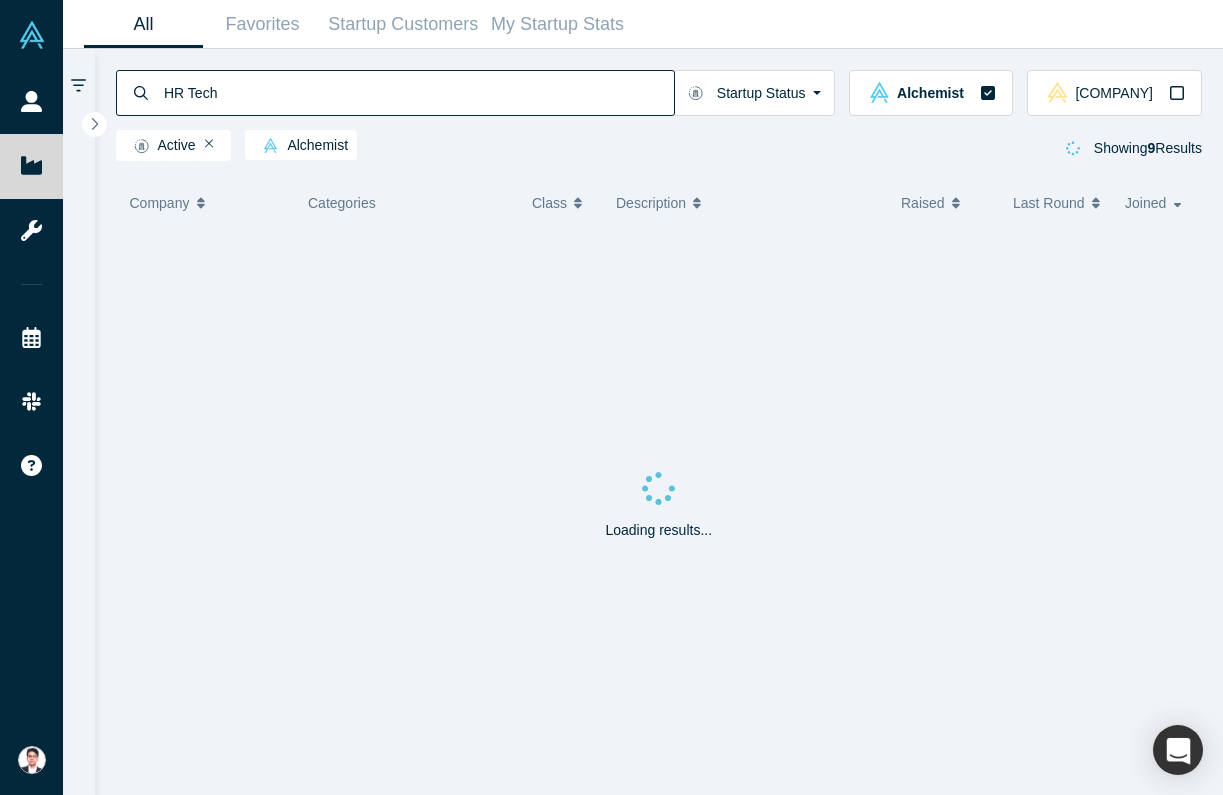 type on "HR Tech" 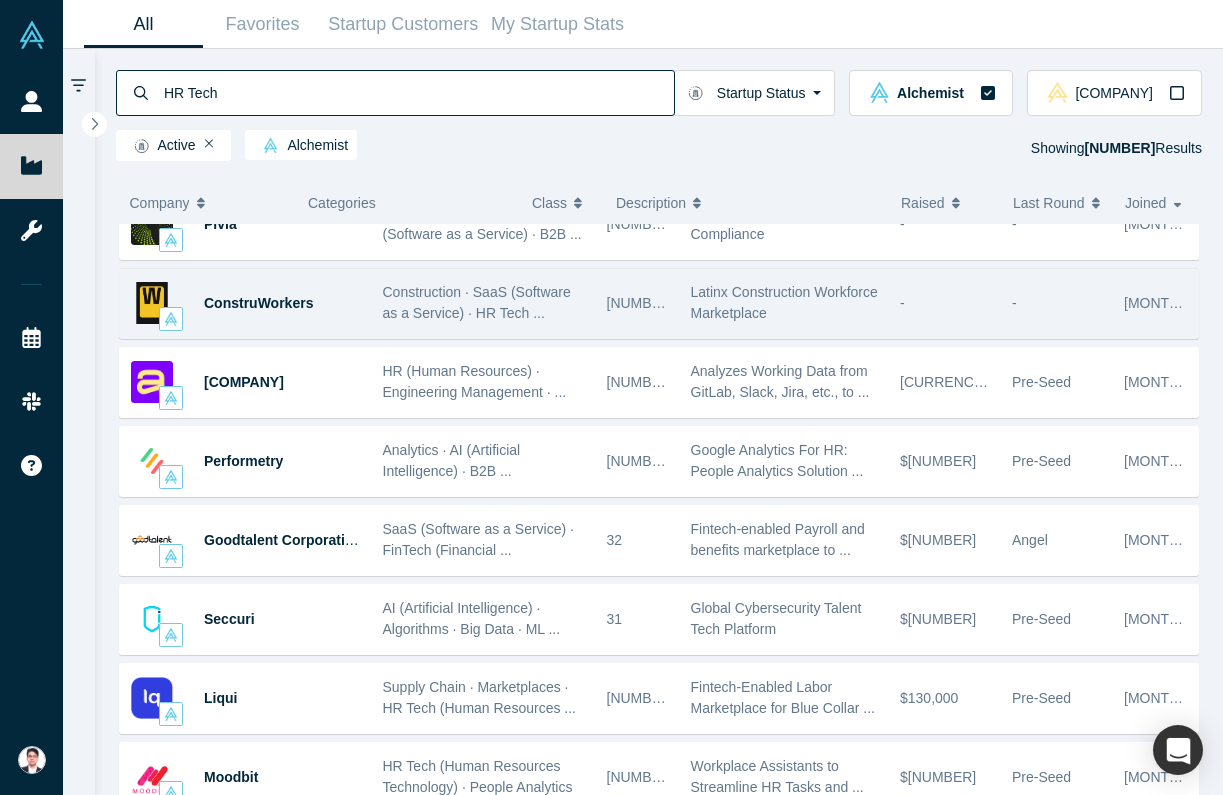 scroll, scrollTop: 276, scrollLeft: 0, axis: vertical 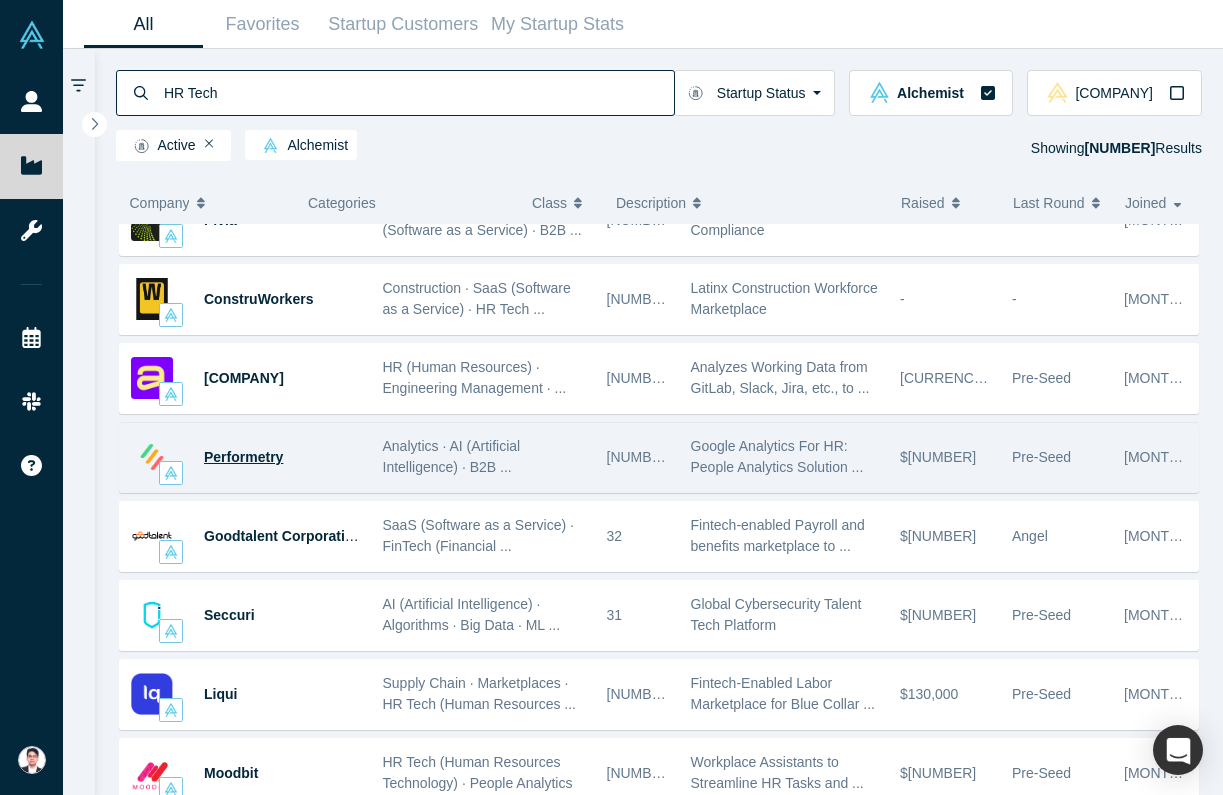 click on "Performetry" at bounding box center (243, 457) 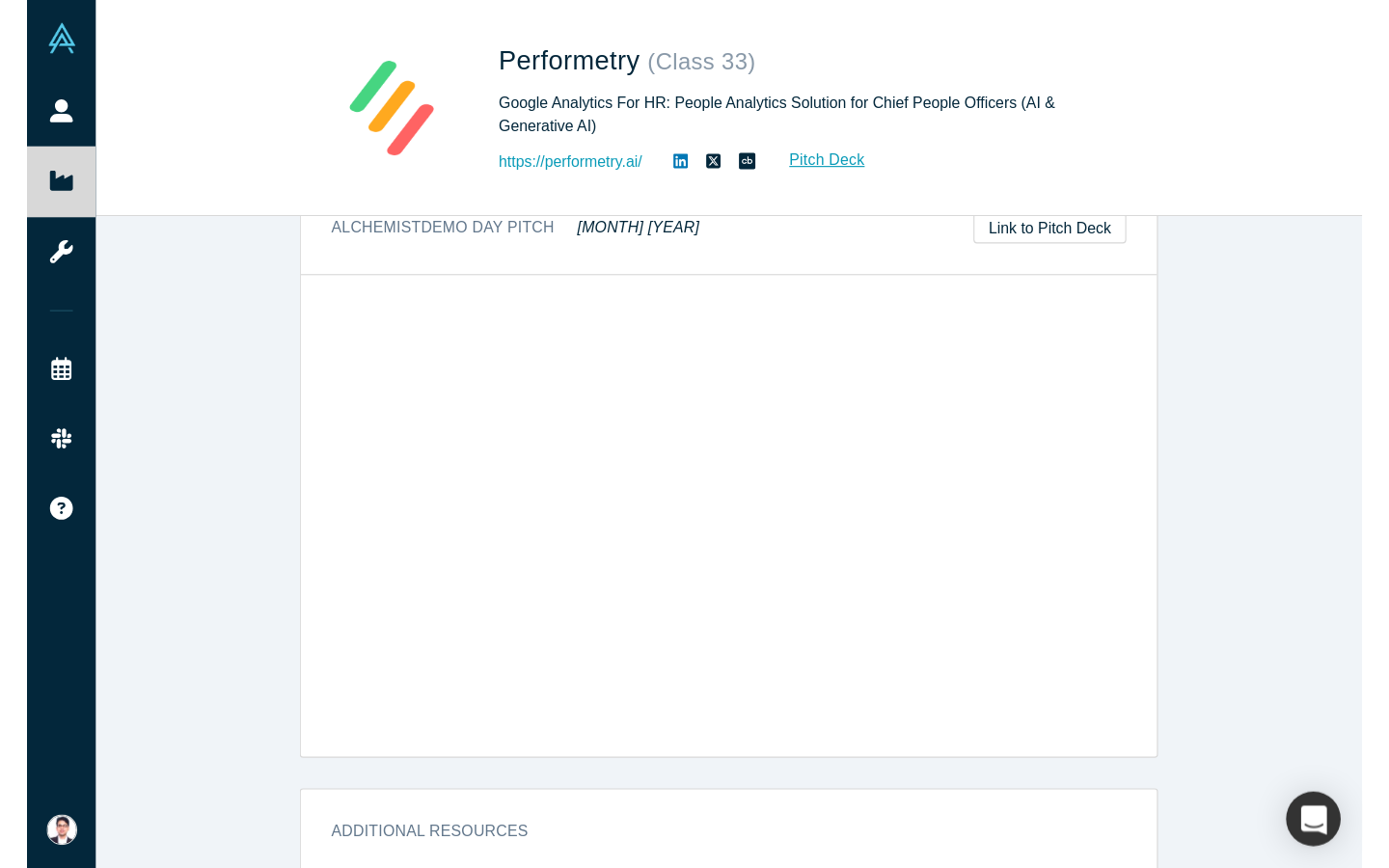 scroll, scrollTop: 1459, scrollLeft: 0, axis: vertical 